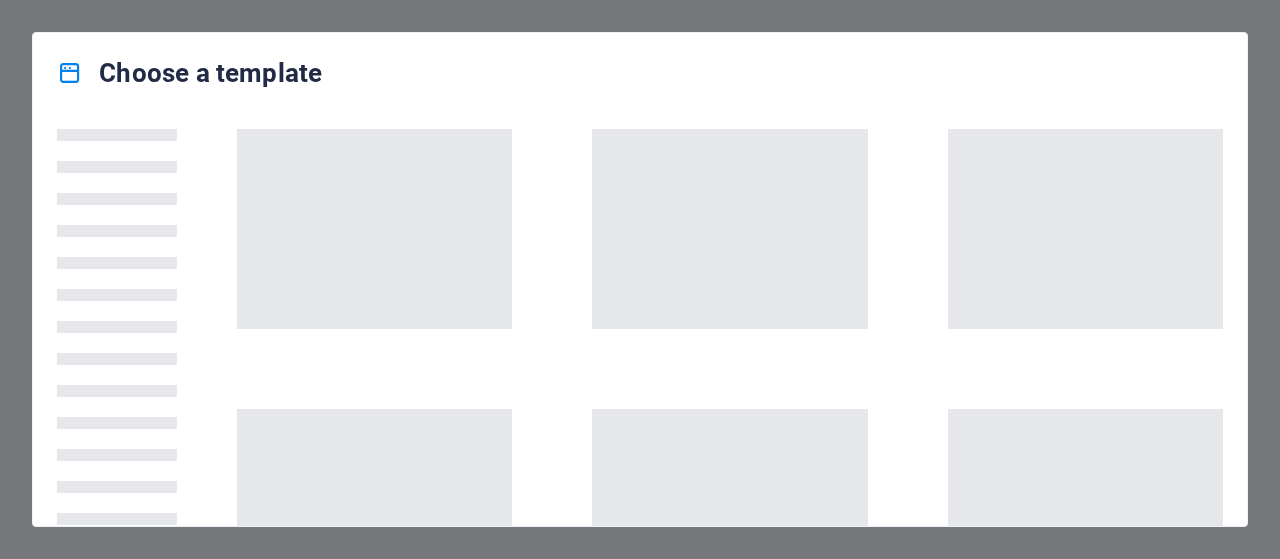 scroll, scrollTop: 0, scrollLeft: 0, axis: both 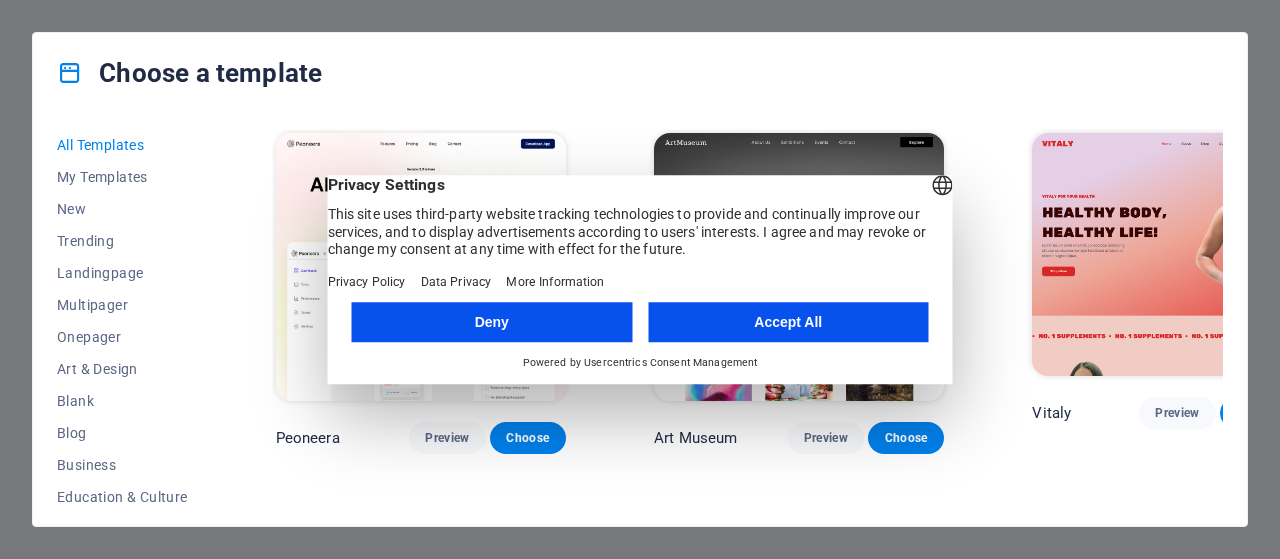 click on "Deny
Accept All
Powered by Usercentrics Consent Management" at bounding box center (640, 337) 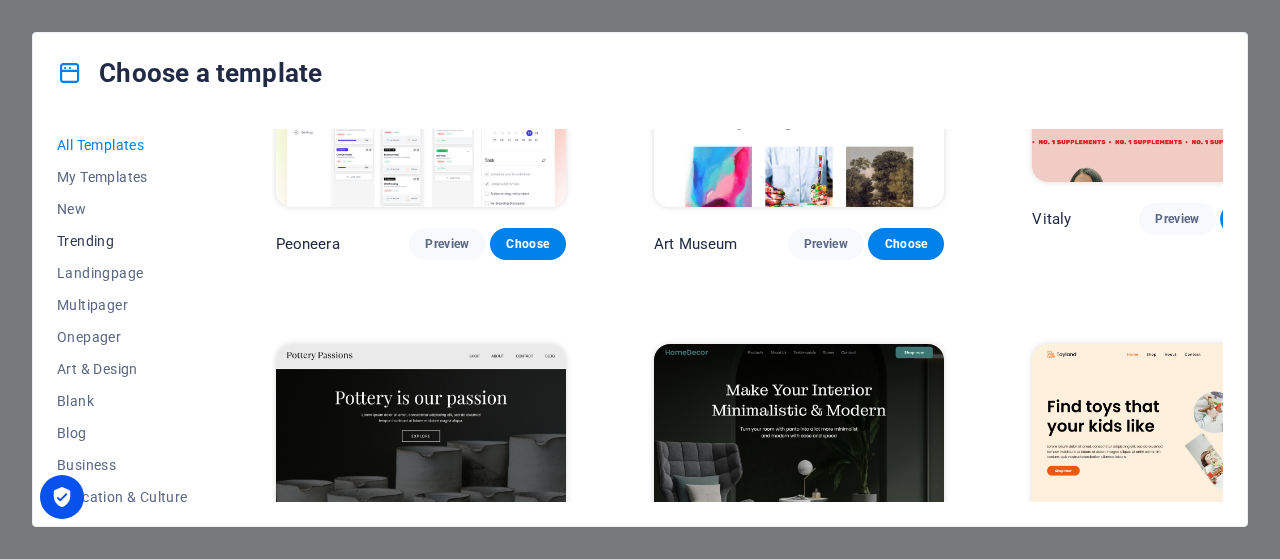 scroll, scrollTop: 200, scrollLeft: 0, axis: vertical 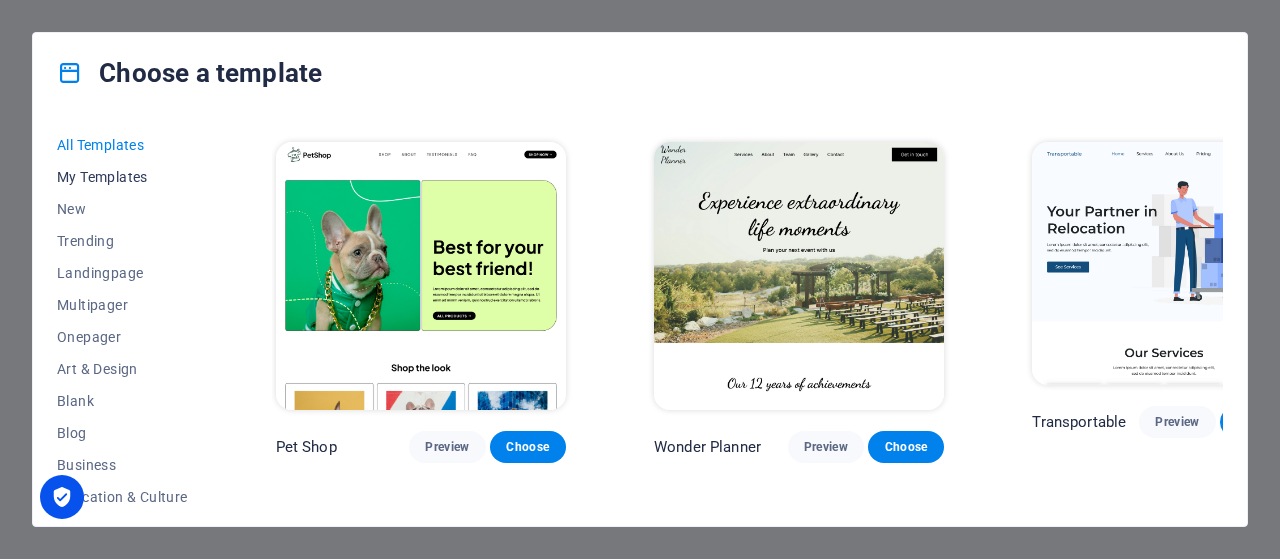 click on "My Templates" at bounding box center [122, 177] 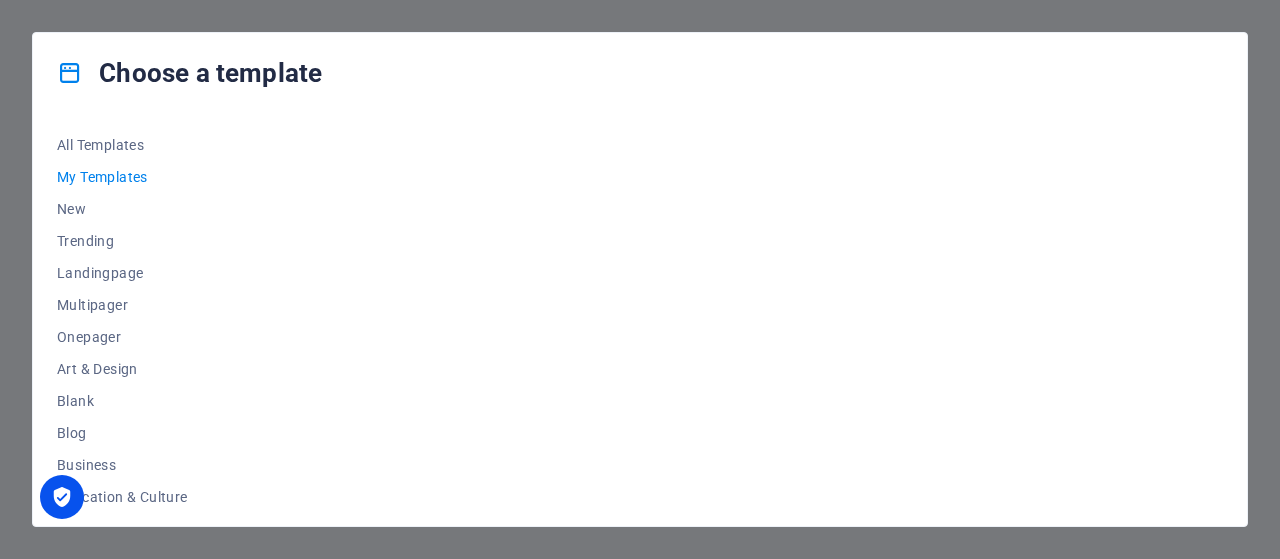 scroll, scrollTop: 0, scrollLeft: 0, axis: both 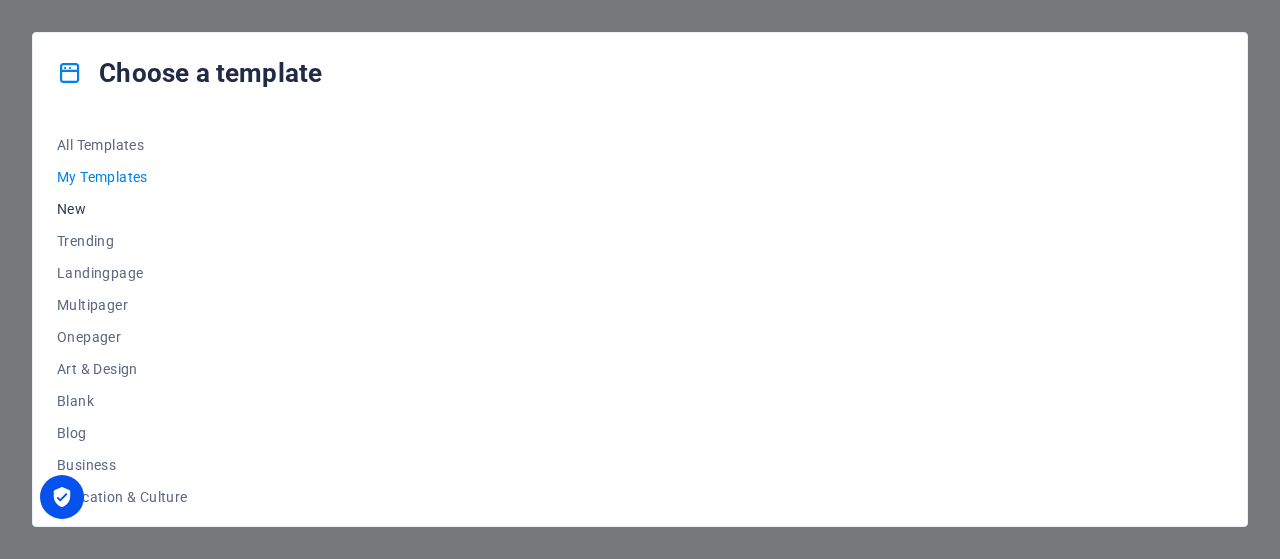 click on "New" at bounding box center [122, 209] 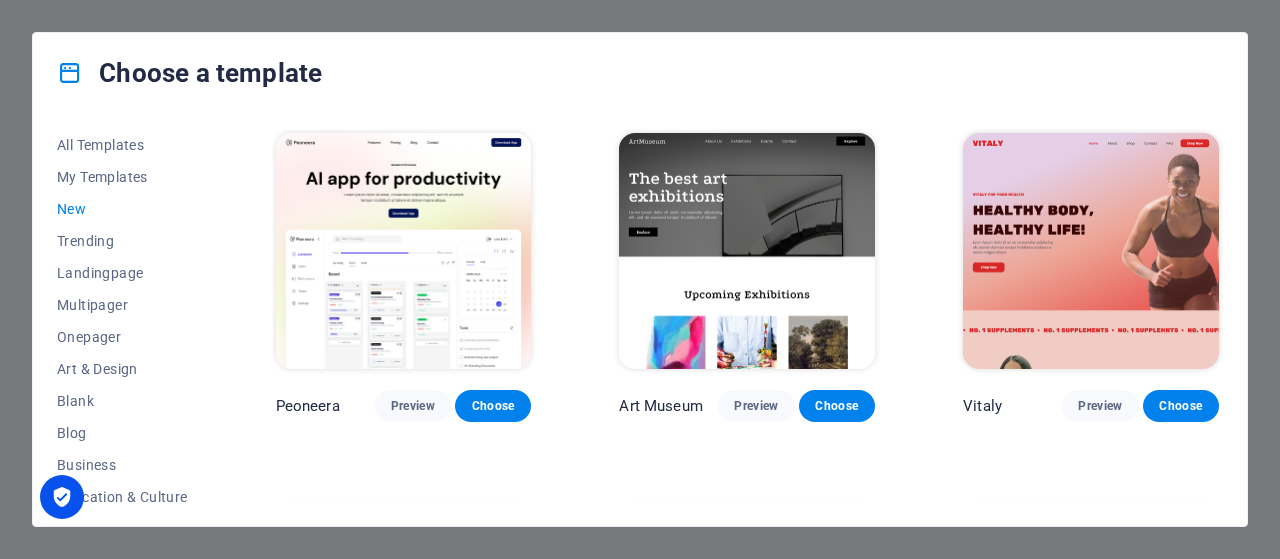 click on "New" at bounding box center (122, 209) 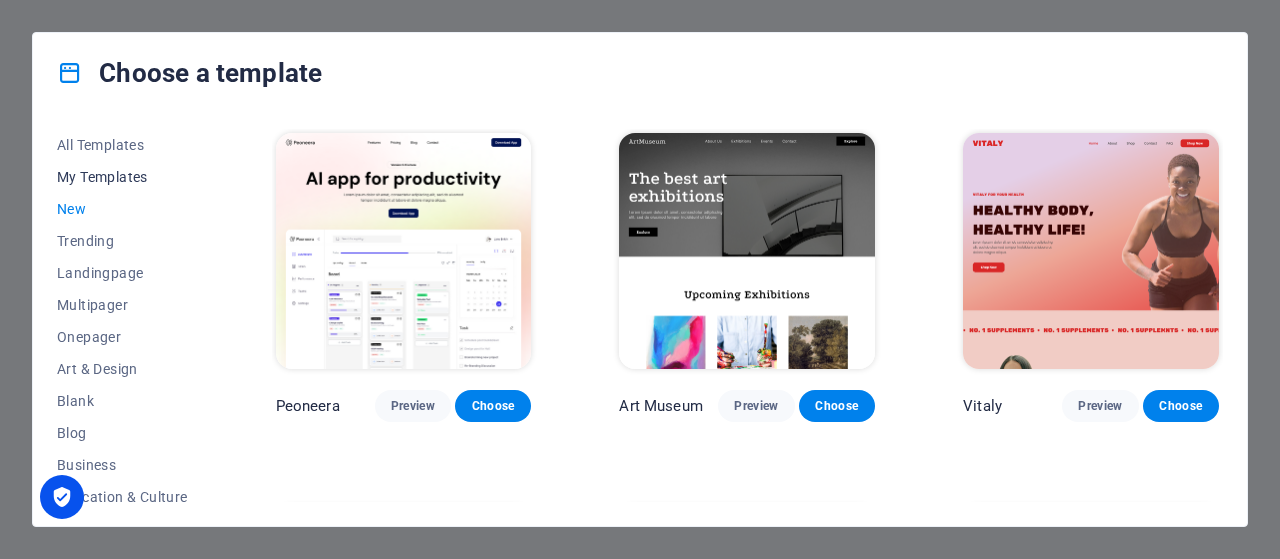 click on "My Templates" at bounding box center (122, 177) 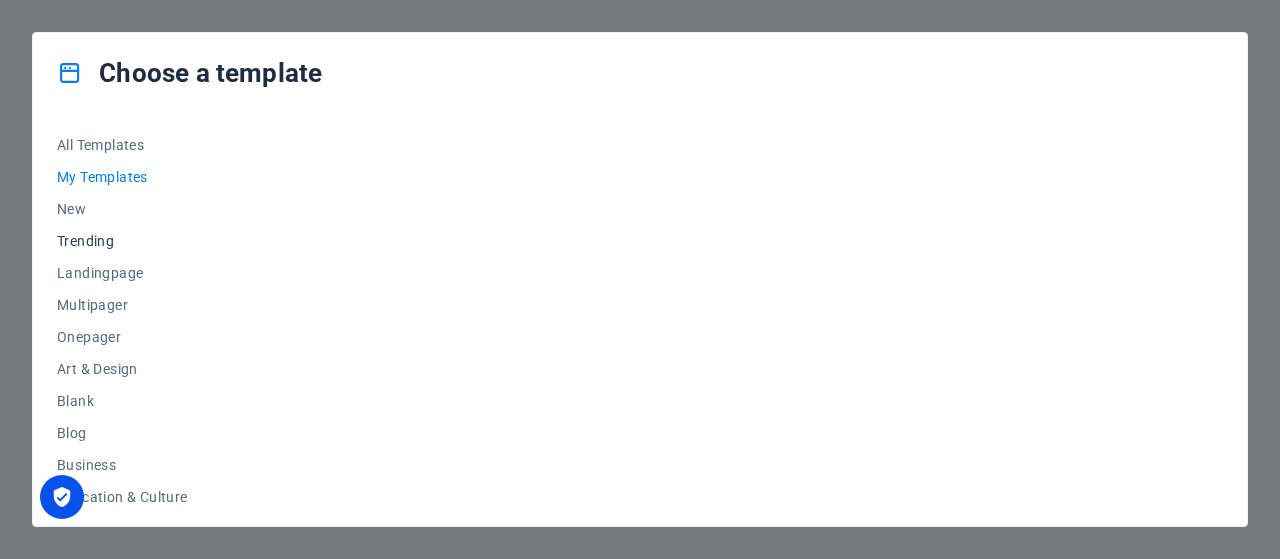 click on "Trending" at bounding box center [122, 241] 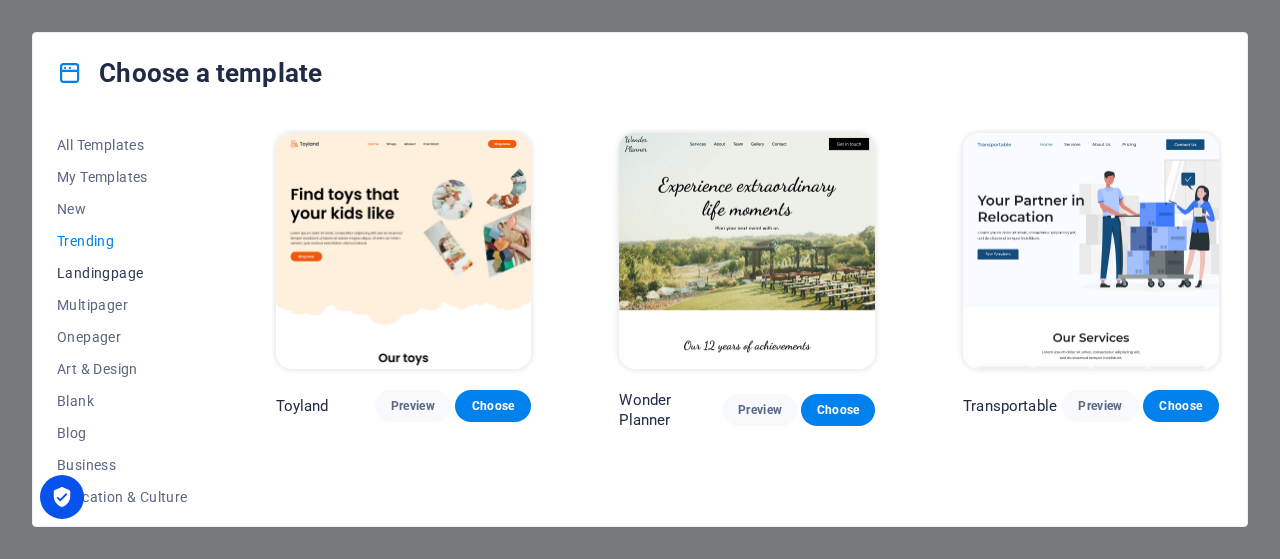 click on "Landingpage" at bounding box center [122, 273] 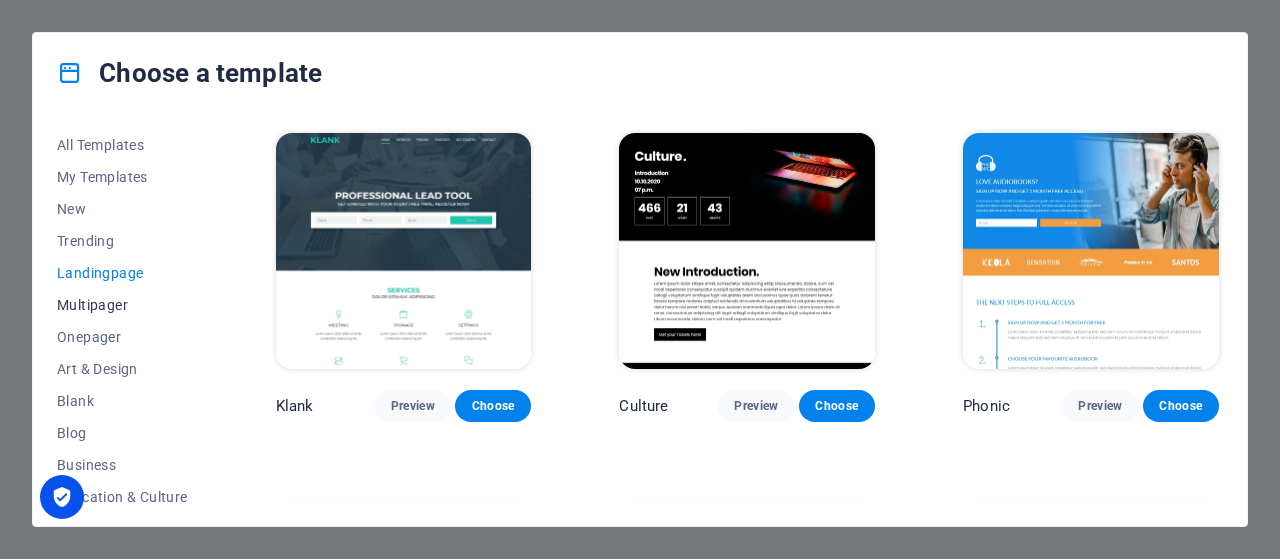 click on "Multipager" at bounding box center [122, 305] 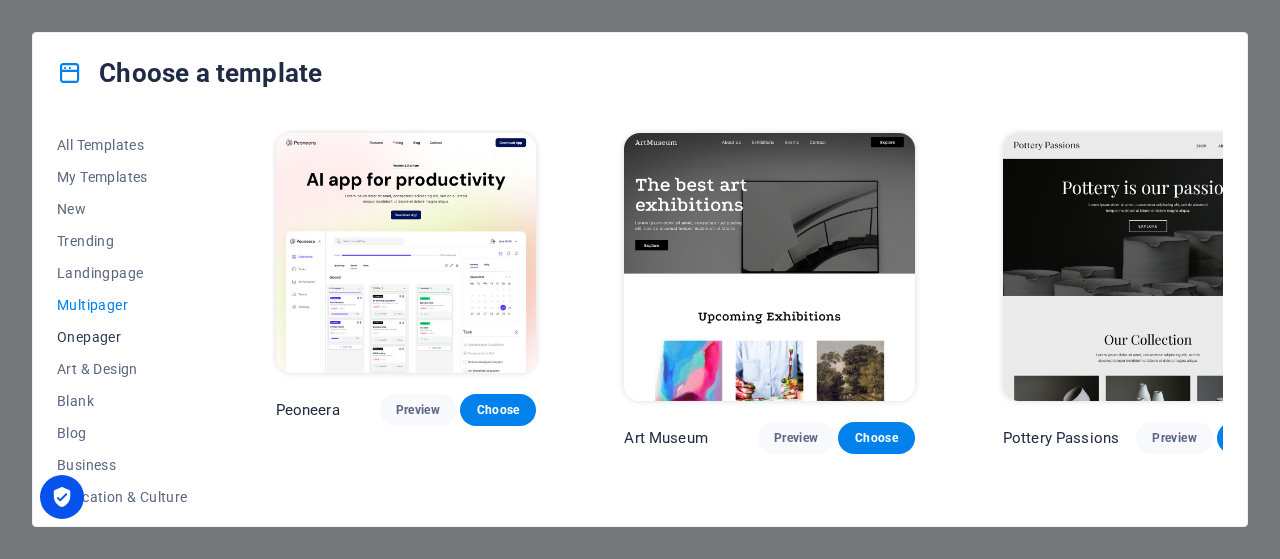 click on "Onepager" at bounding box center (122, 337) 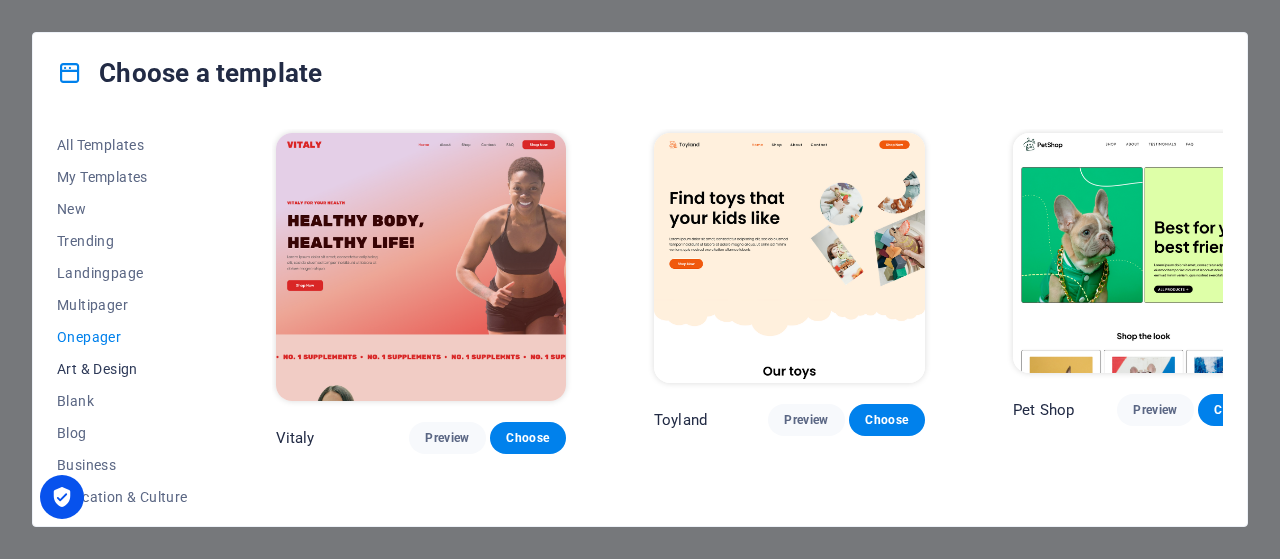 click on "Art & Design" at bounding box center [122, 369] 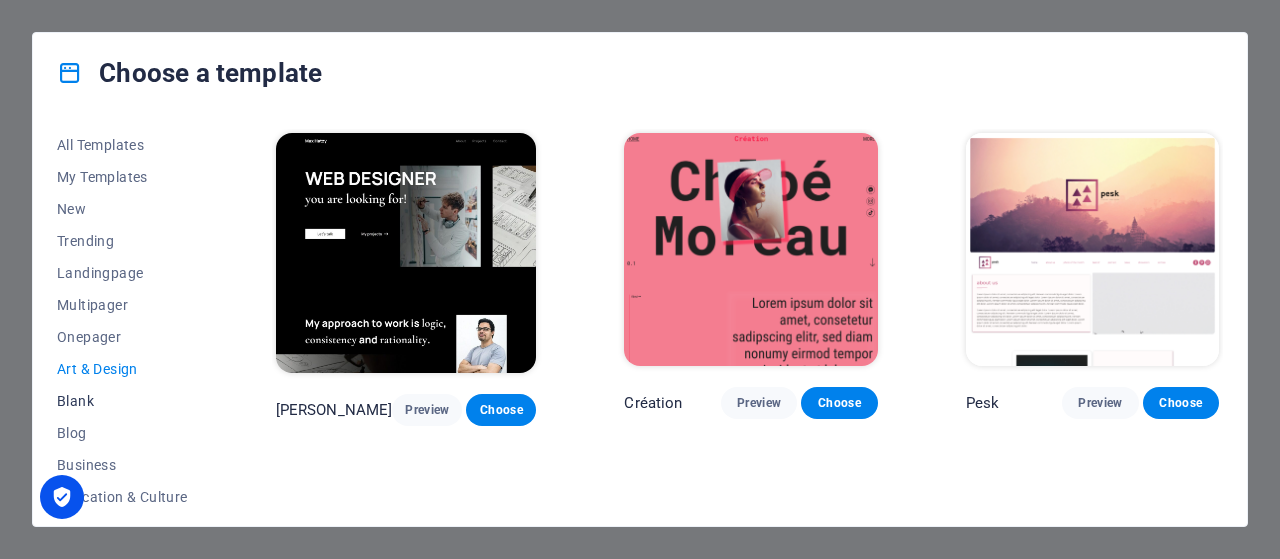 click on "Blank" at bounding box center (122, 401) 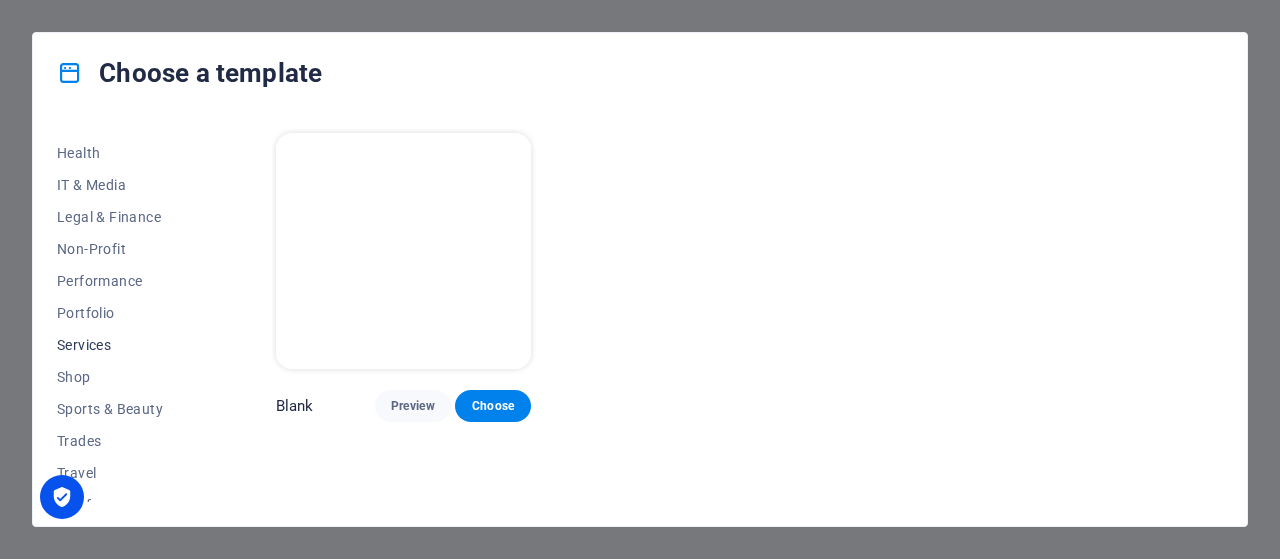 scroll, scrollTop: 458, scrollLeft: 0, axis: vertical 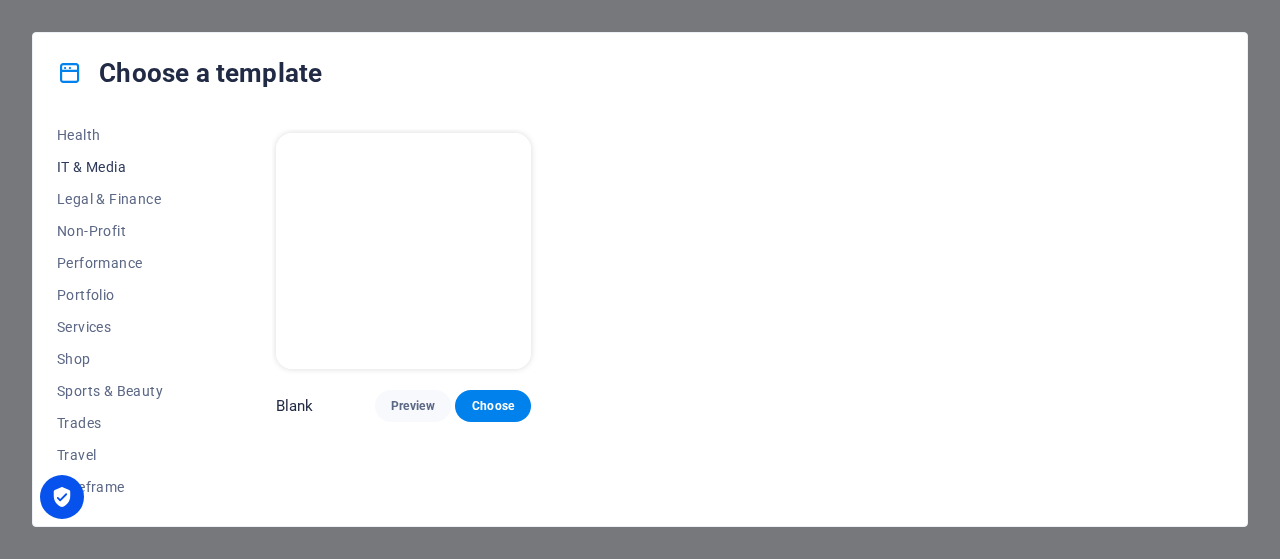 click on "IT & Media" at bounding box center (122, 167) 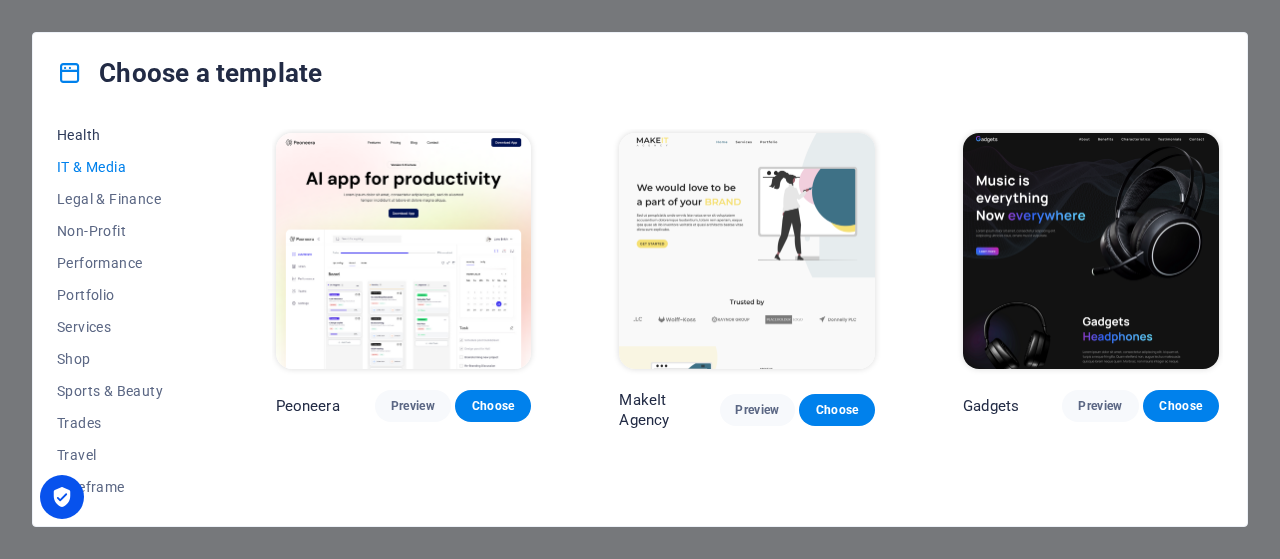 click on "Health" at bounding box center (122, 135) 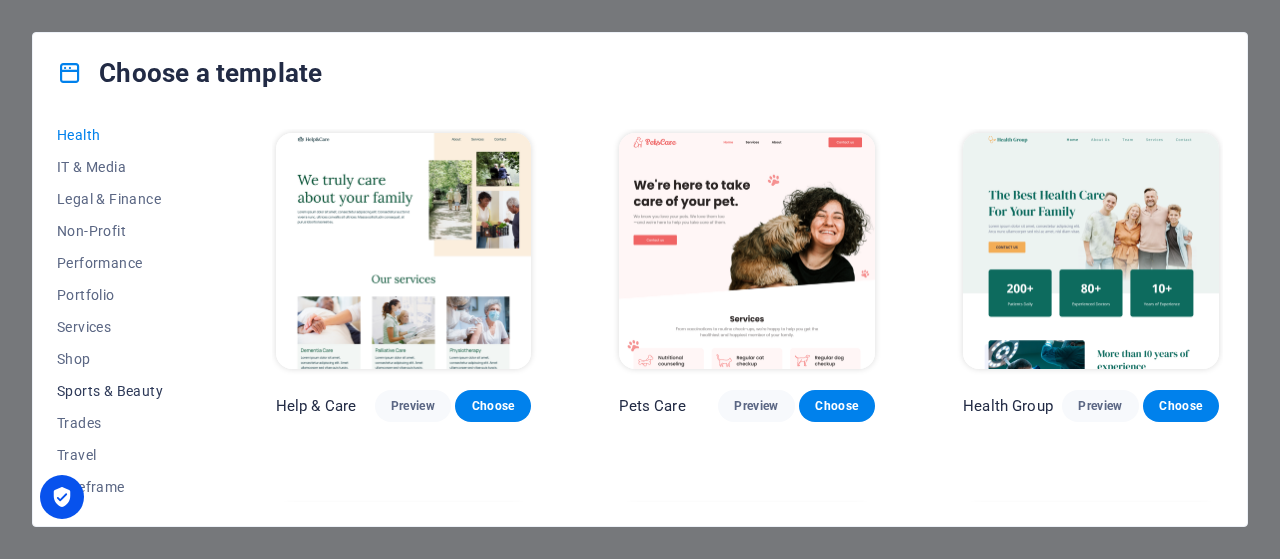 click on "Sports & Beauty" at bounding box center (122, 391) 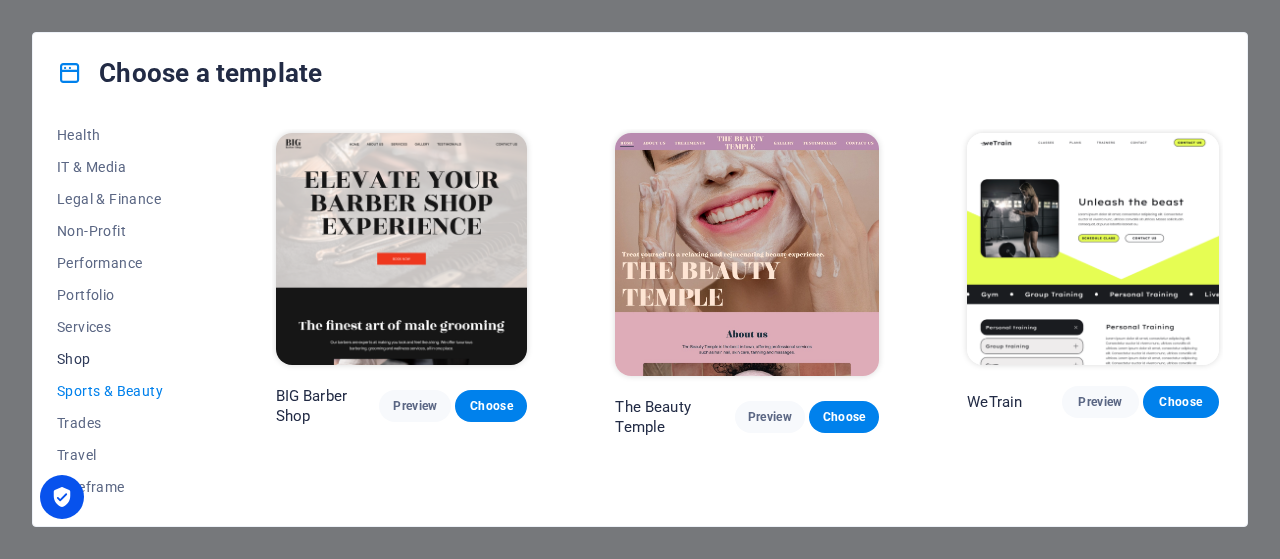click on "Shop" at bounding box center [122, 359] 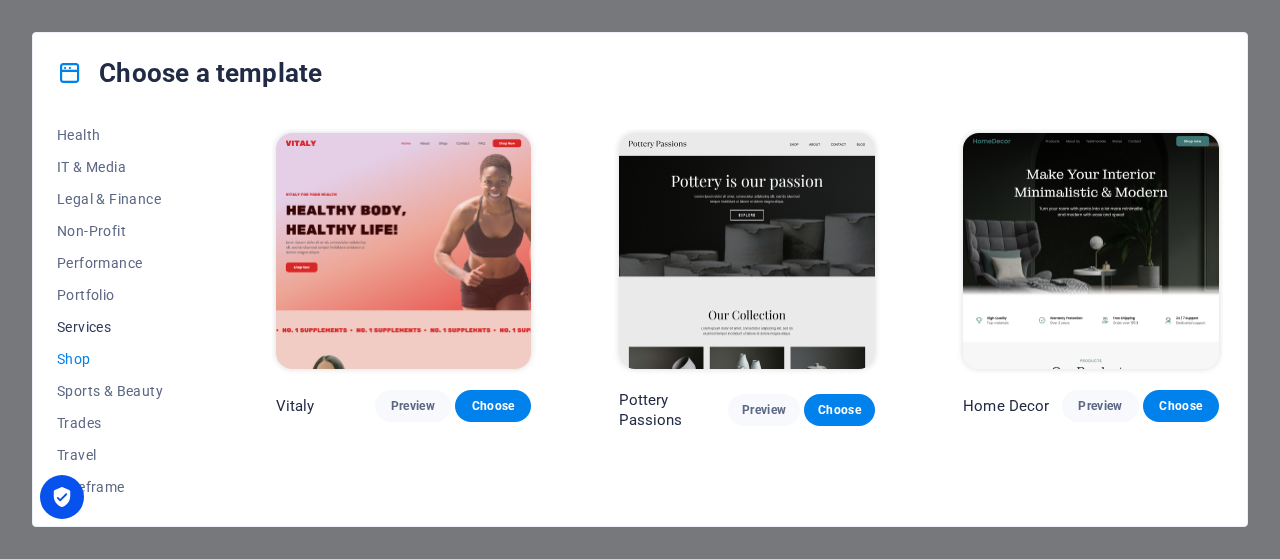click on "Services" at bounding box center [122, 327] 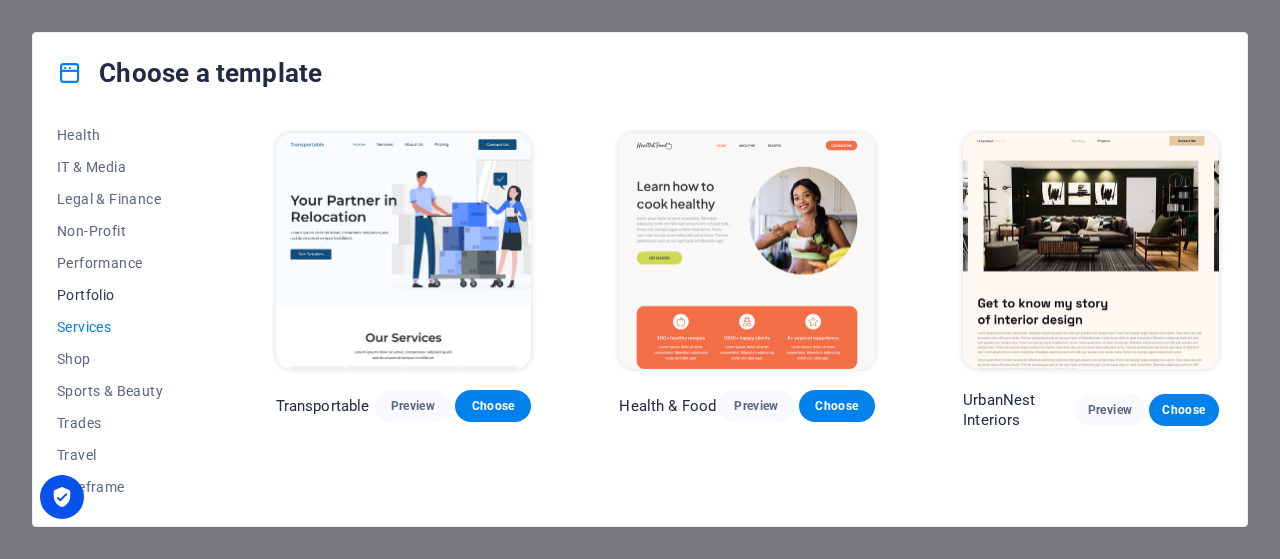 click on "Portfolio" at bounding box center [122, 295] 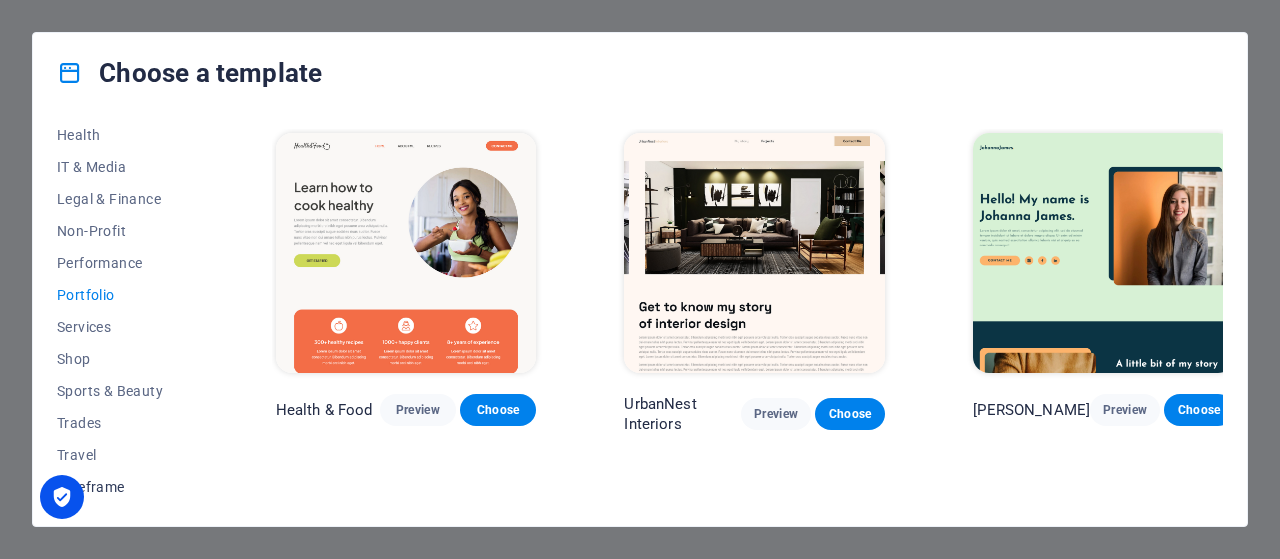 click on "Wireframe" at bounding box center [122, 487] 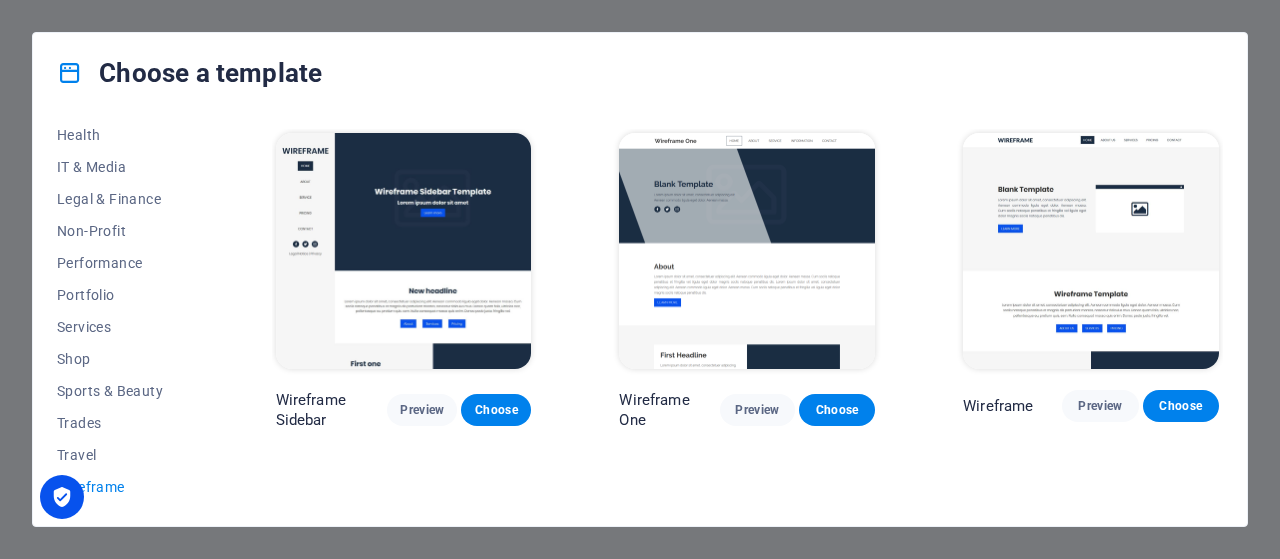 click on "Choose a template All Templates My Templates New Trending Landingpage Multipager Onepager Art & Design Blank Blog Business Education & Culture Event Gastronomy Health IT & Media Legal & Finance Non-Profit Performance Portfolio Services Shop Sports & Beauty Trades Travel Wireframe Wireframe Sidebar Preview Choose Wireframe One Preview Choose Wireframe Preview Choose" at bounding box center [640, 279] 